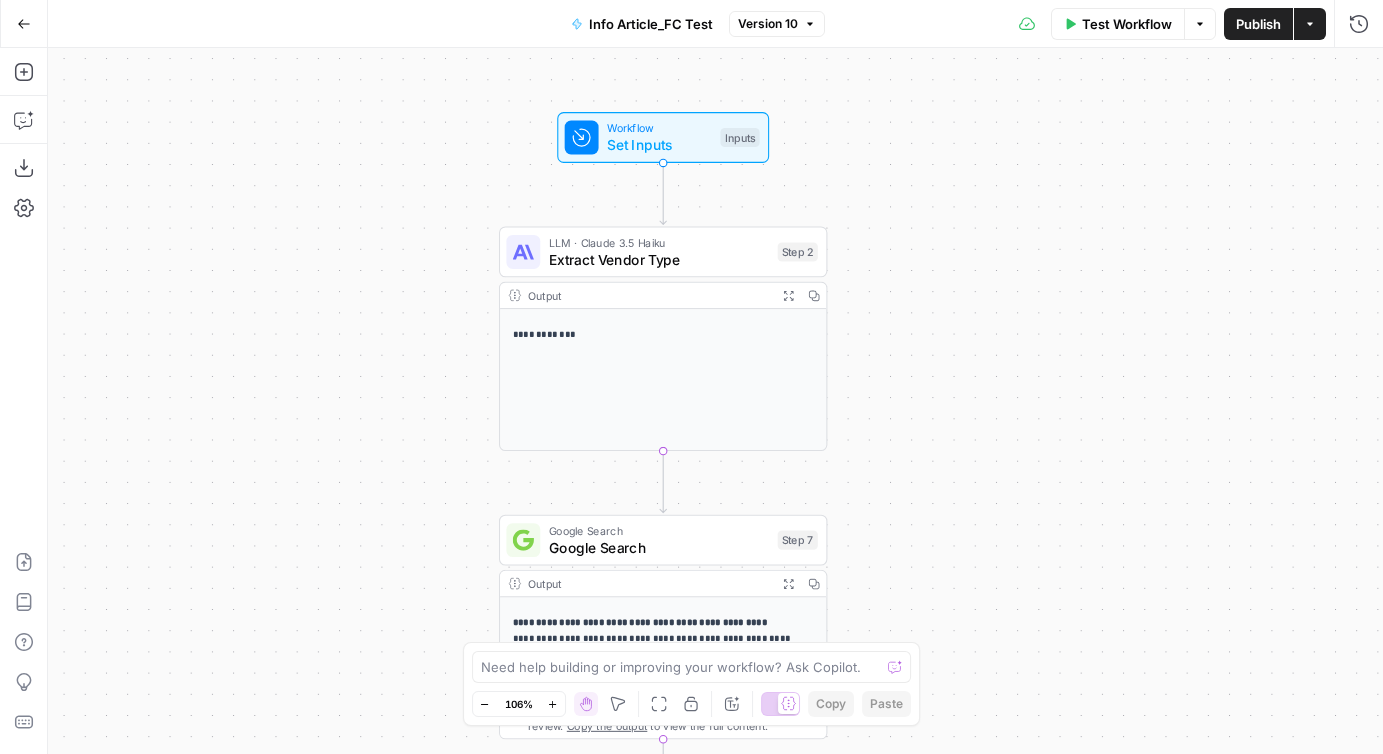 scroll, scrollTop: 0, scrollLeft: 0, axis: both 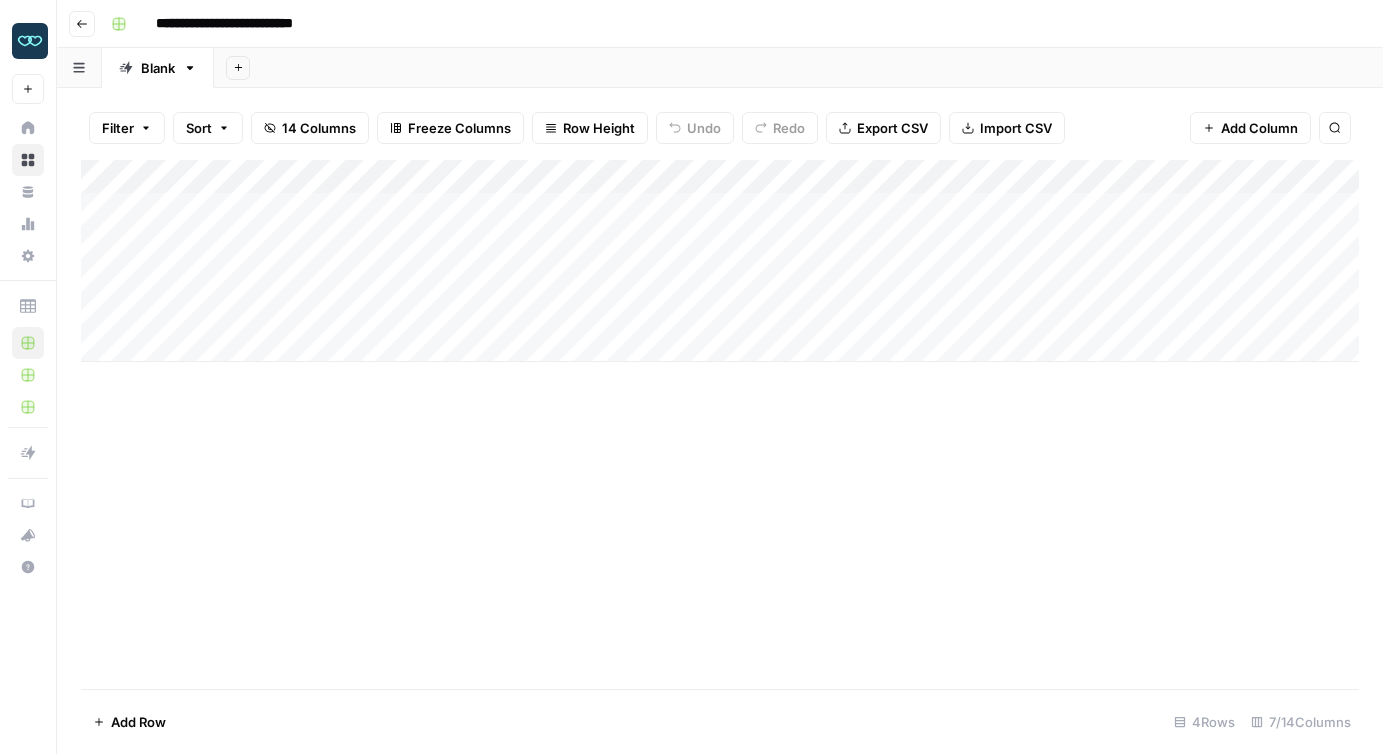 click on "Add Column" at bounding box center (720, 261) 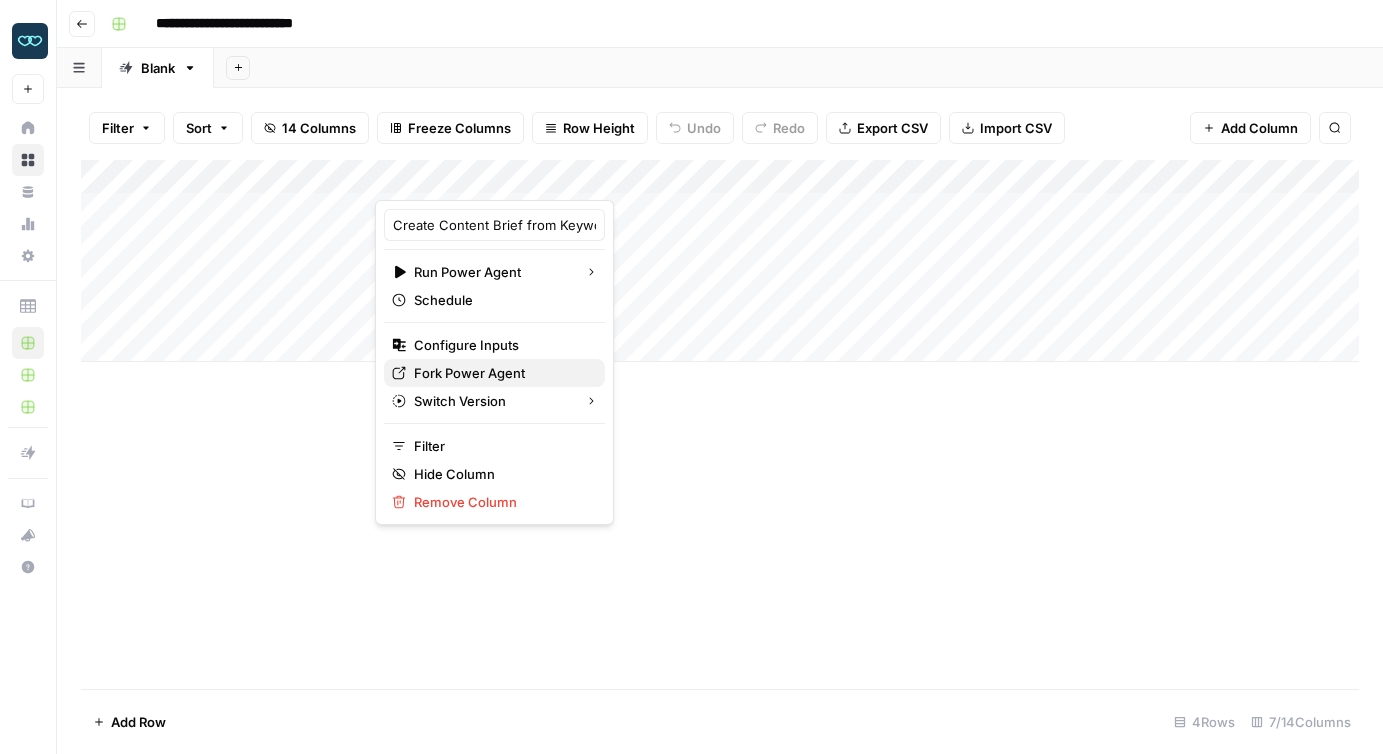 click on "Fork Power Agent" at bounding box center [501, 373] 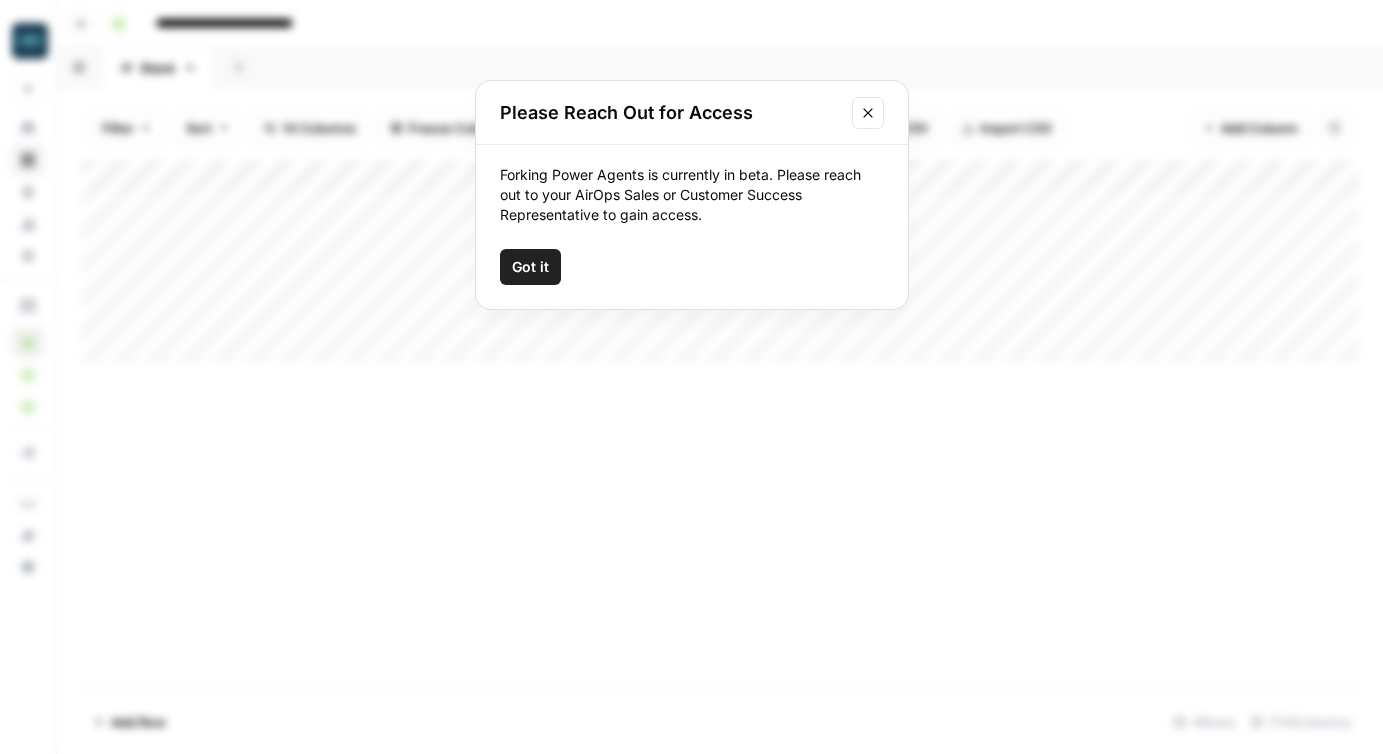click on "Got it" at bounding box center [530, 267] 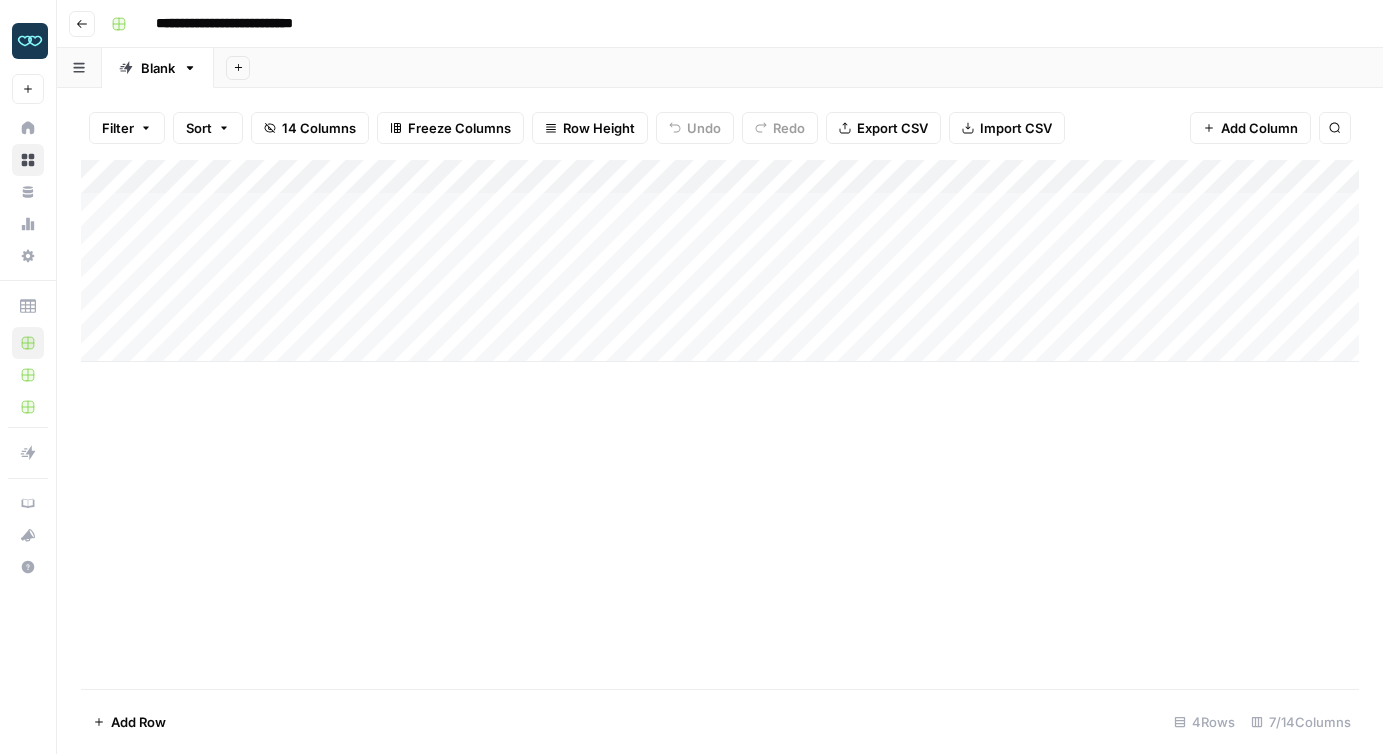 click on "Add Column" at bounding box center [720, 261] 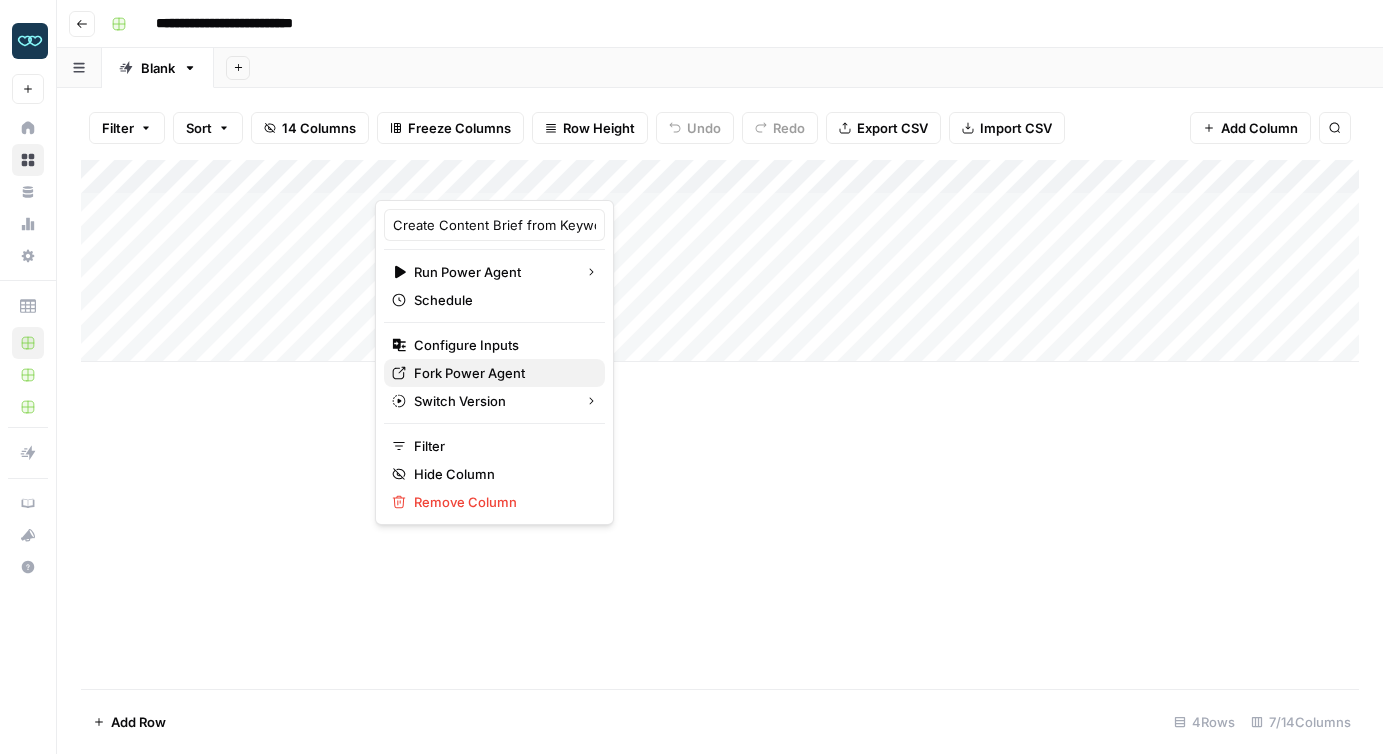 click on "Fork Power Agent" at bounding box center [501, 373] 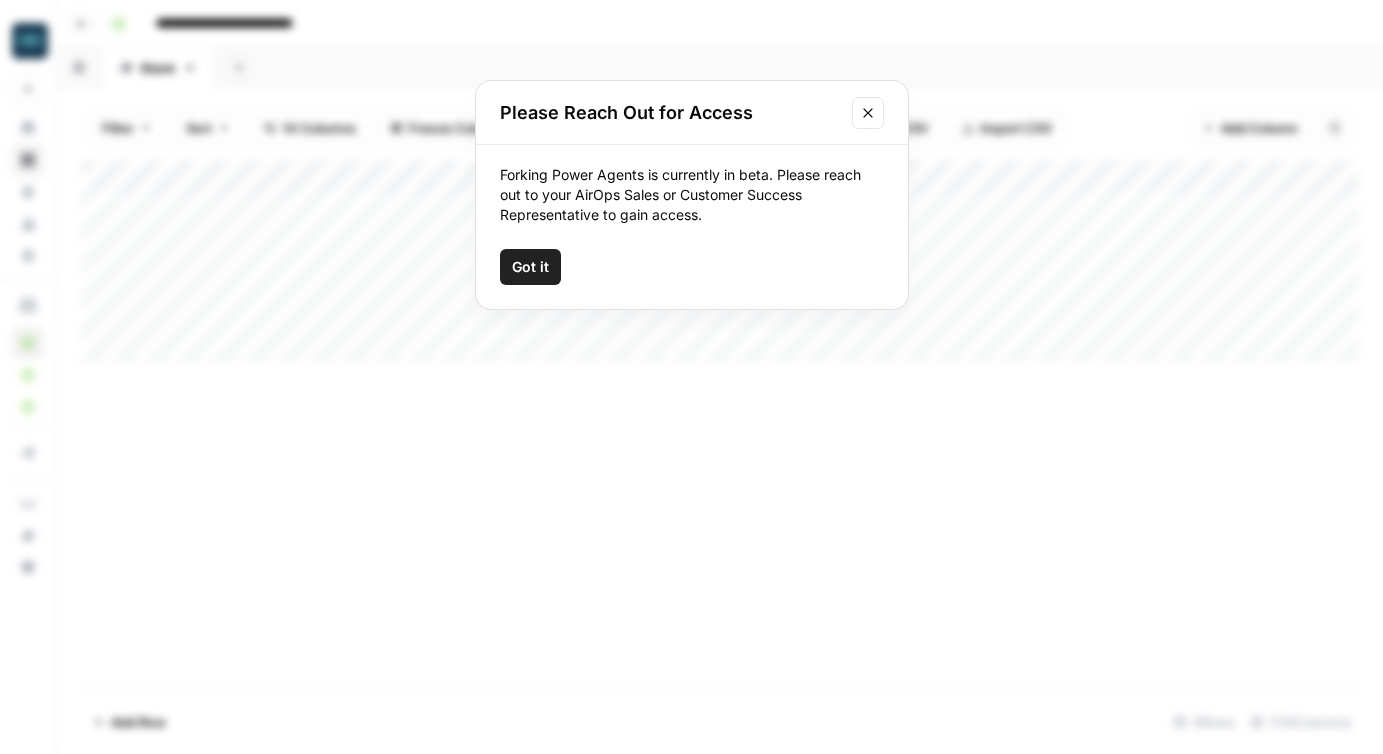 click on "Got it" at bounding box center [530, 267] 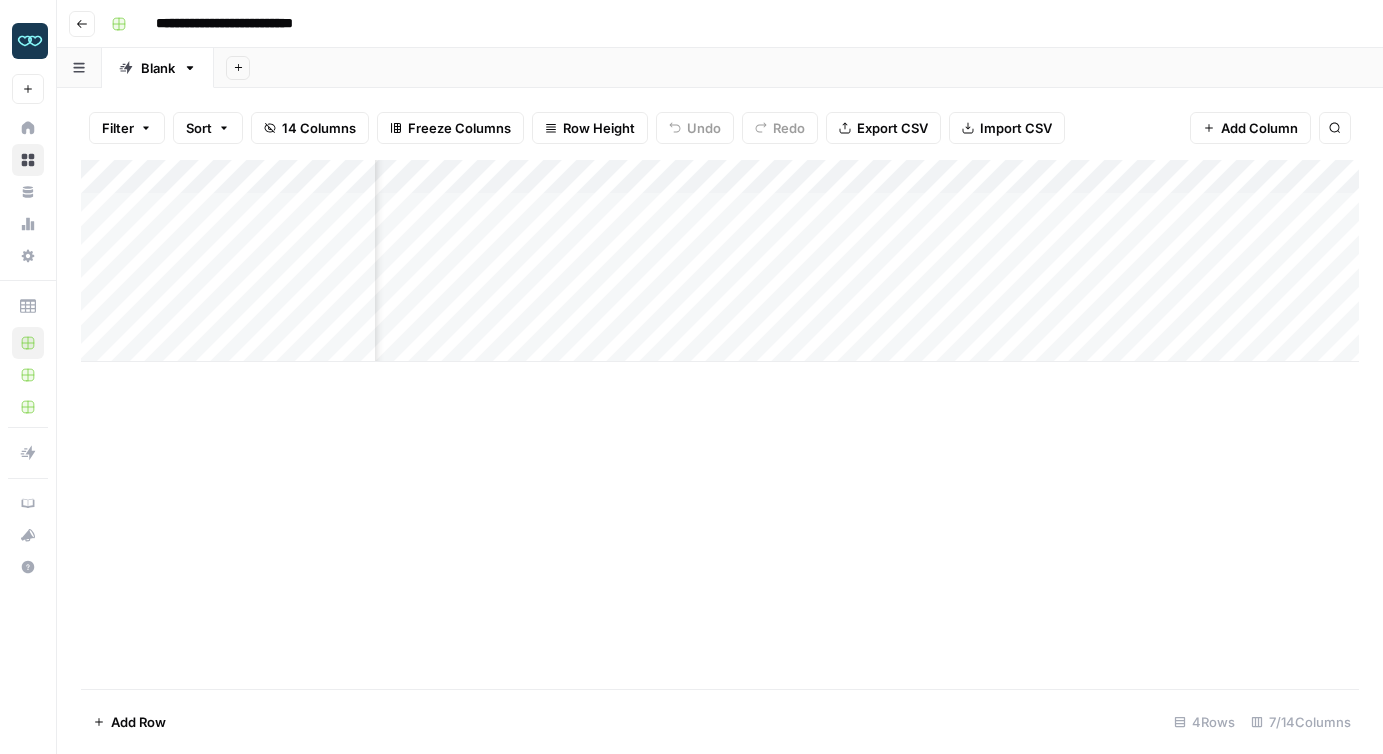 scroll, scrollTop: 0, scrollLeft: 250, axis: horizontal 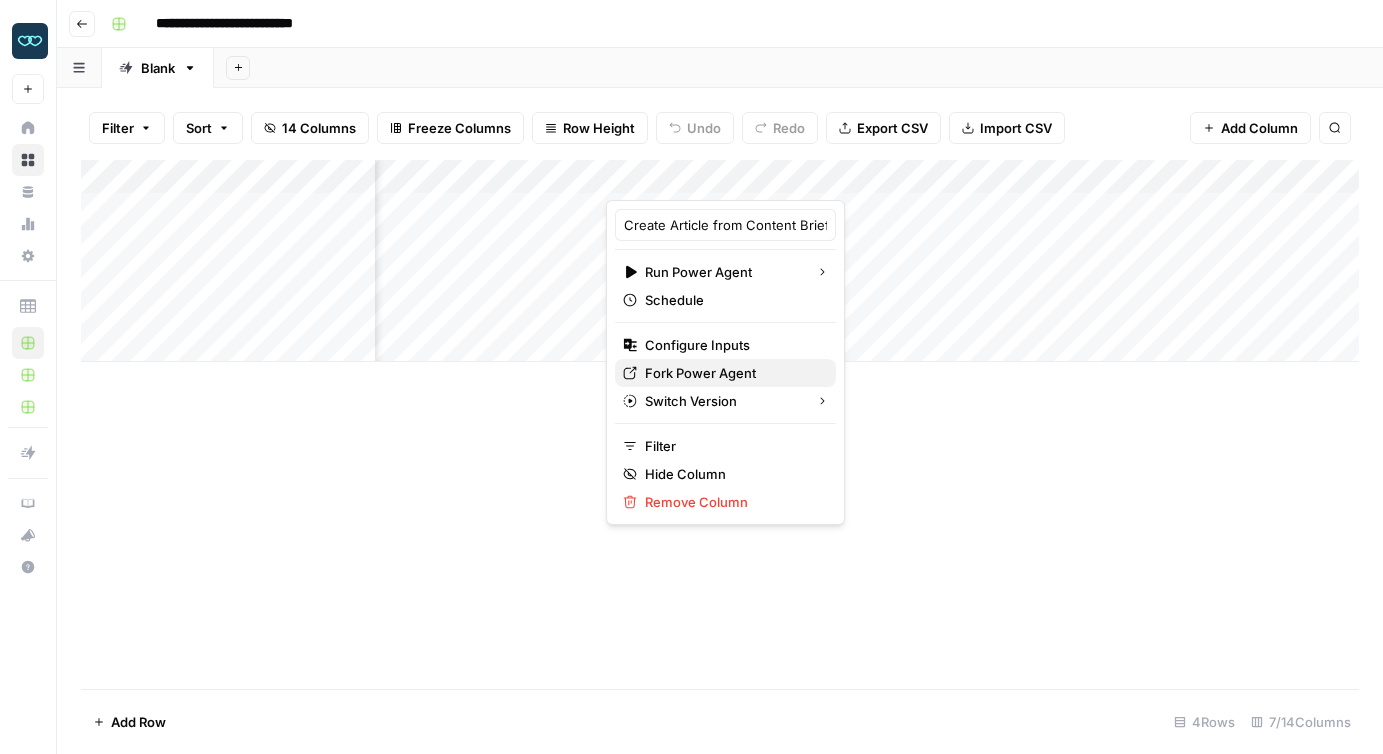 click on "Fork Power Agent" at bounding box center [732, 373] 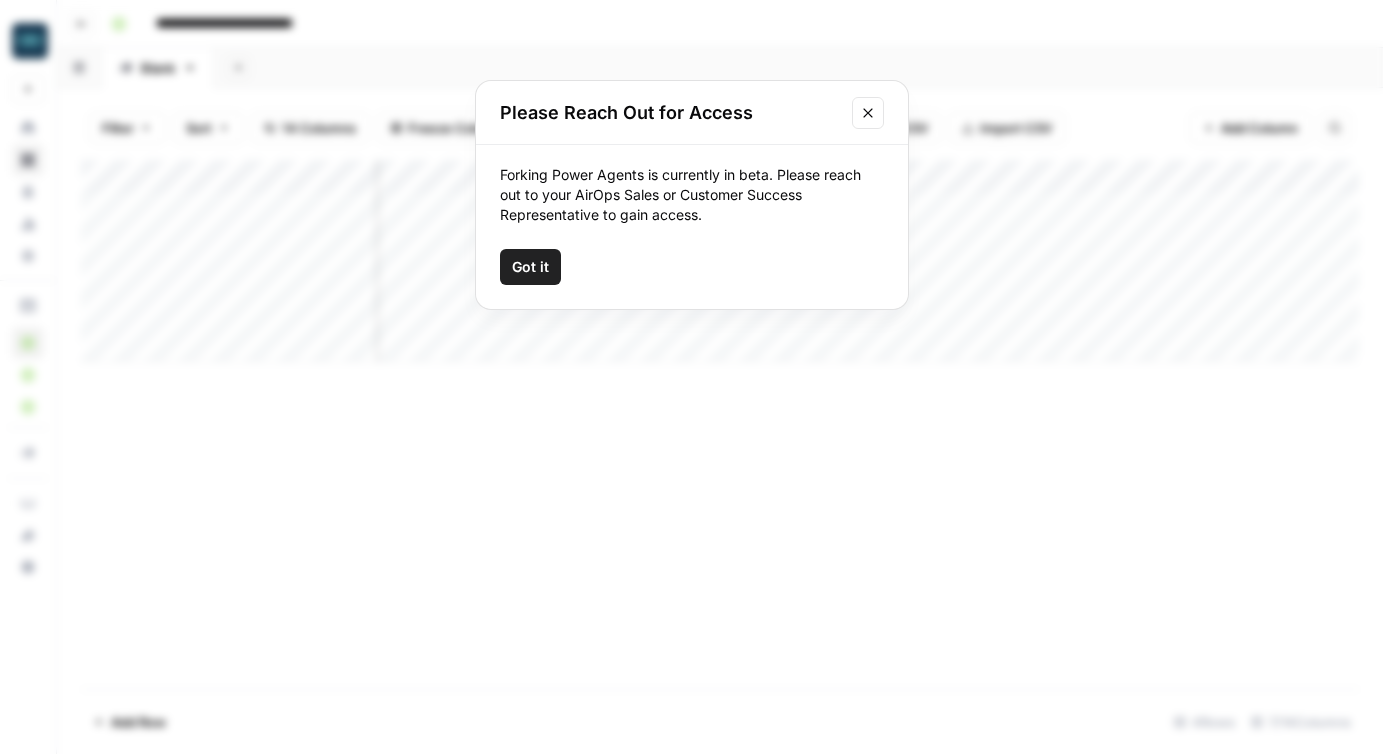 click on "Got it" at bounding box center (530, 267) 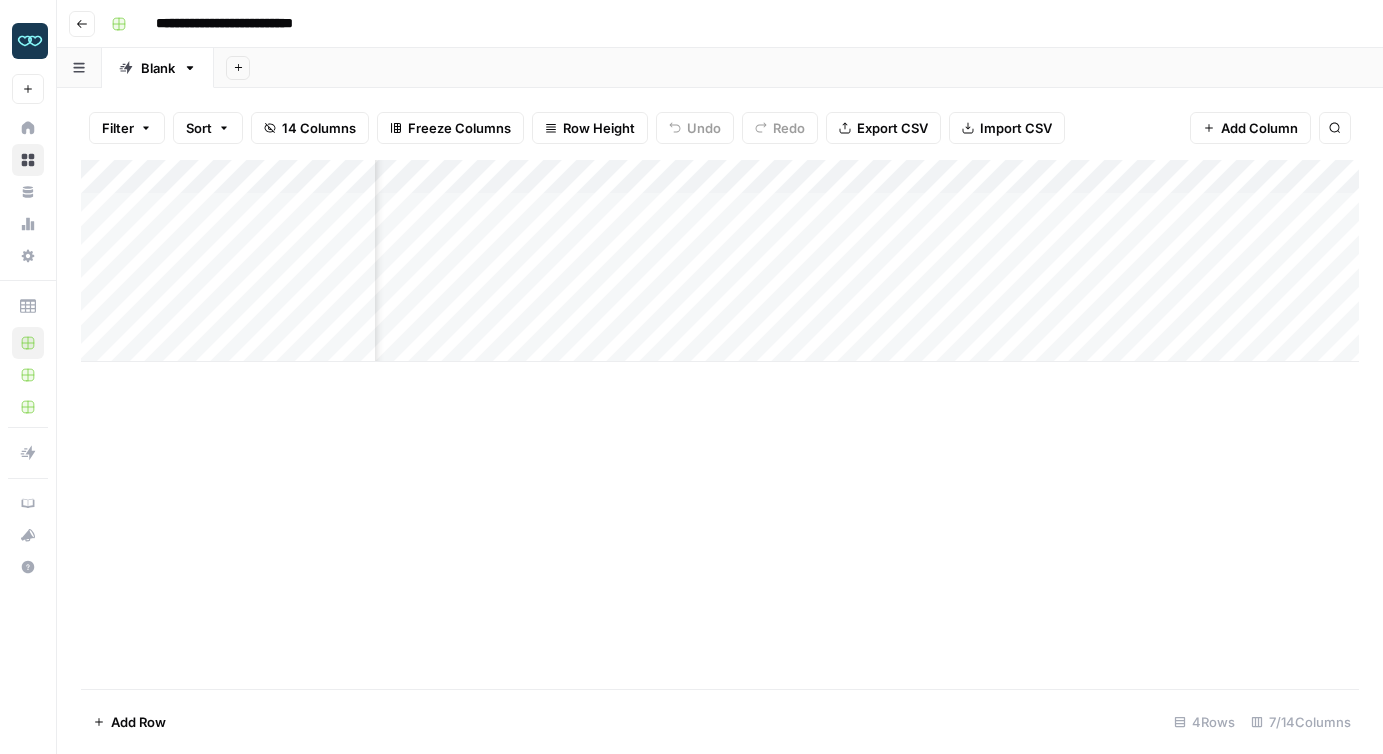 scroll, scrollTop: 0, scrollLeft: 0, axis: both 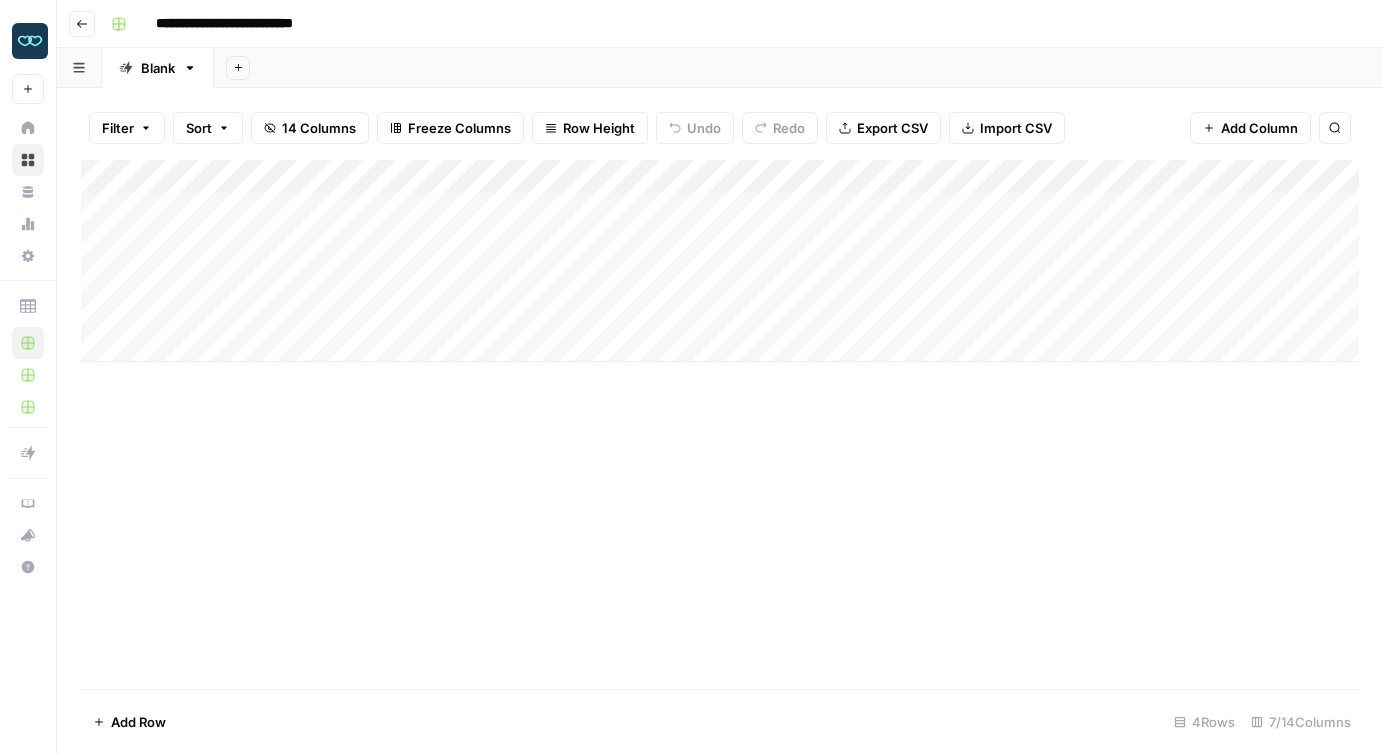 click on "Add Column" at bounding box center (720, 261) 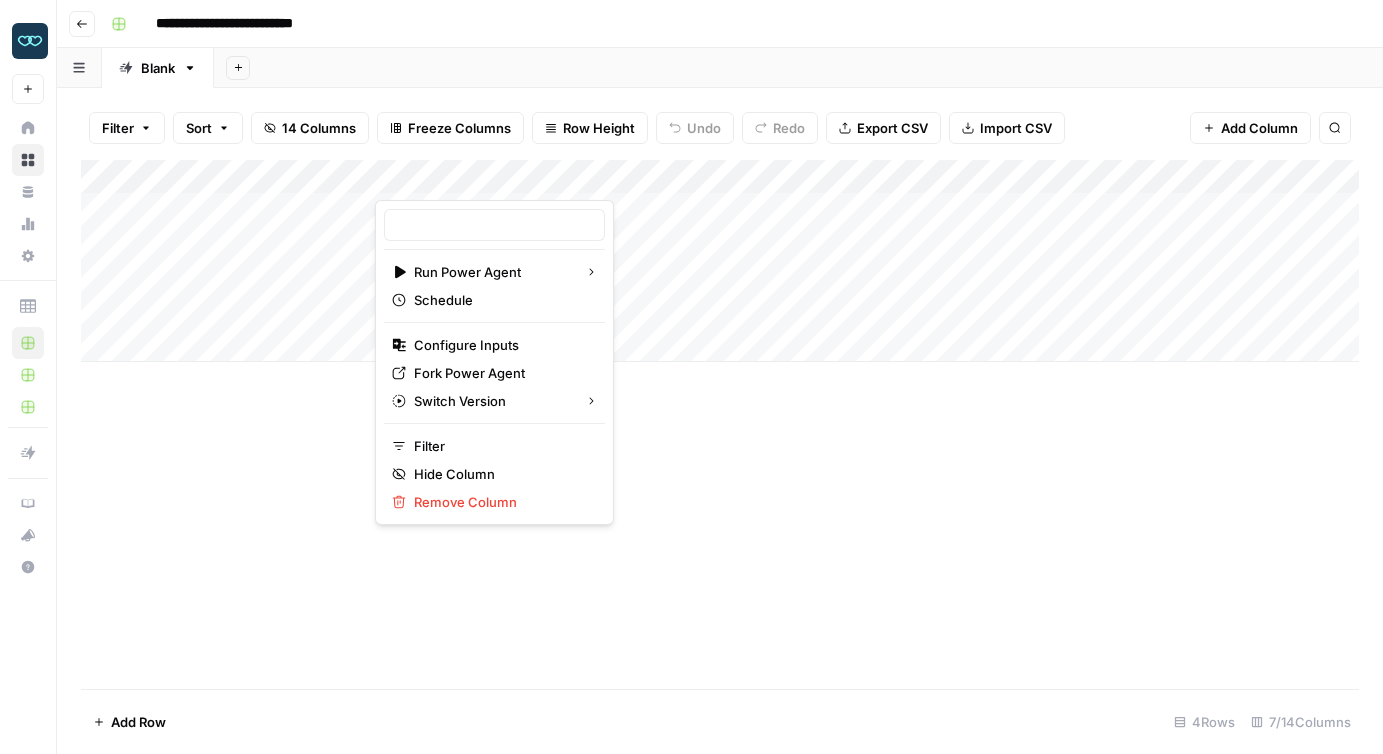 type on "Create Content Brief from Keyword" 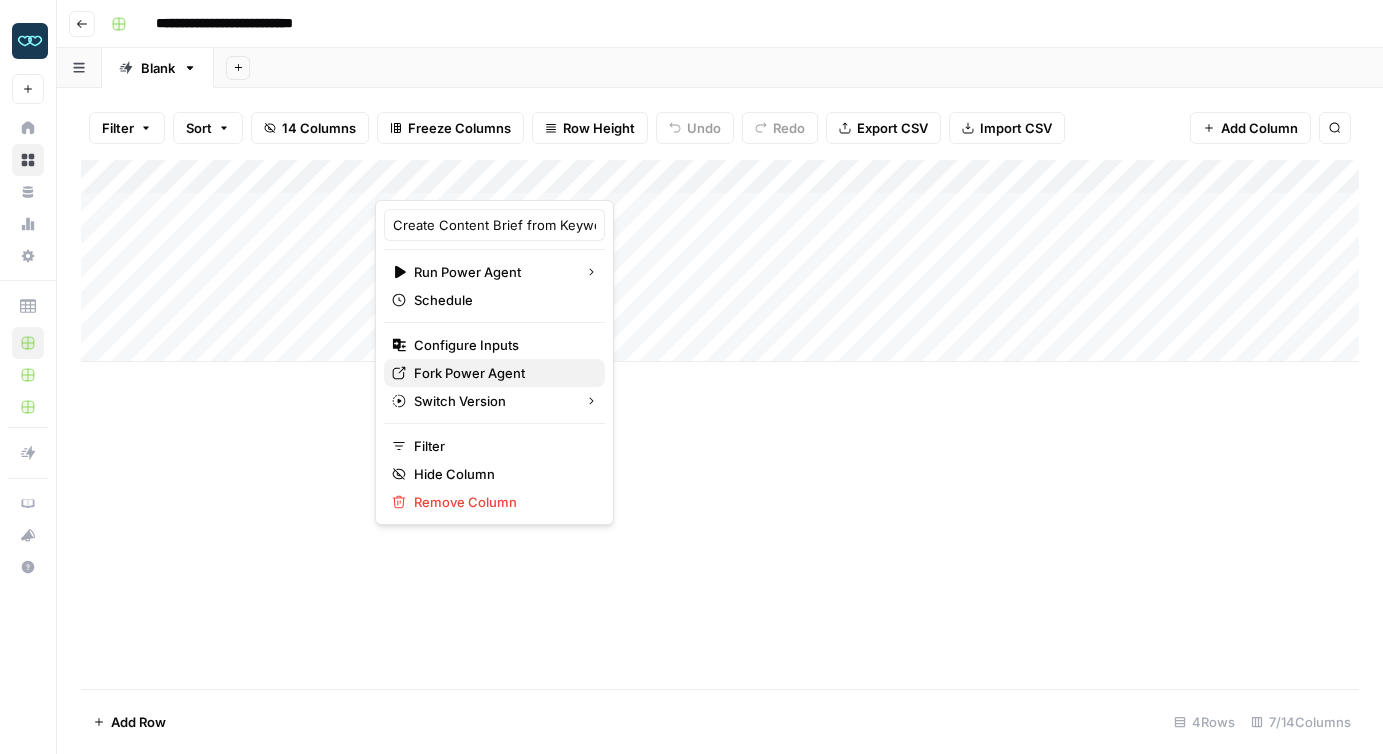 click on "Fork Power Agent" at bounding box center [501, 373] 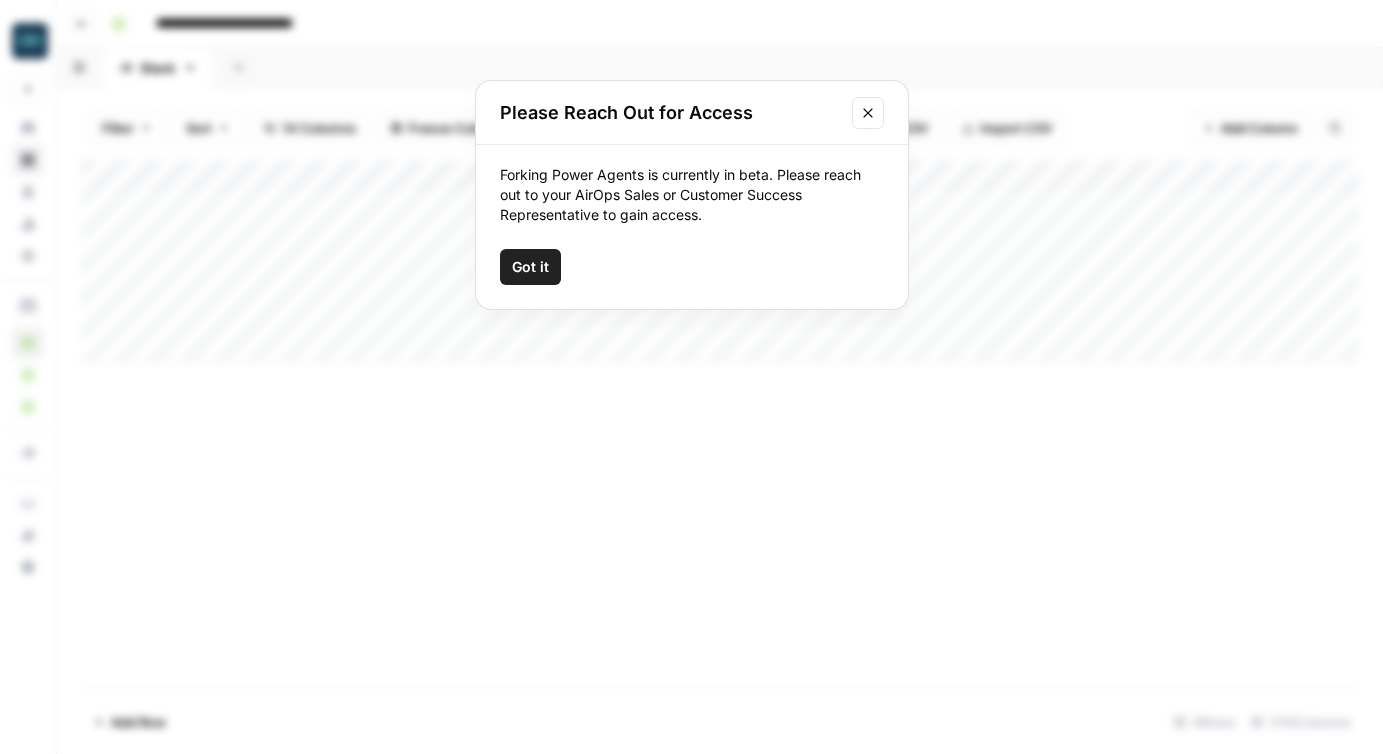 type 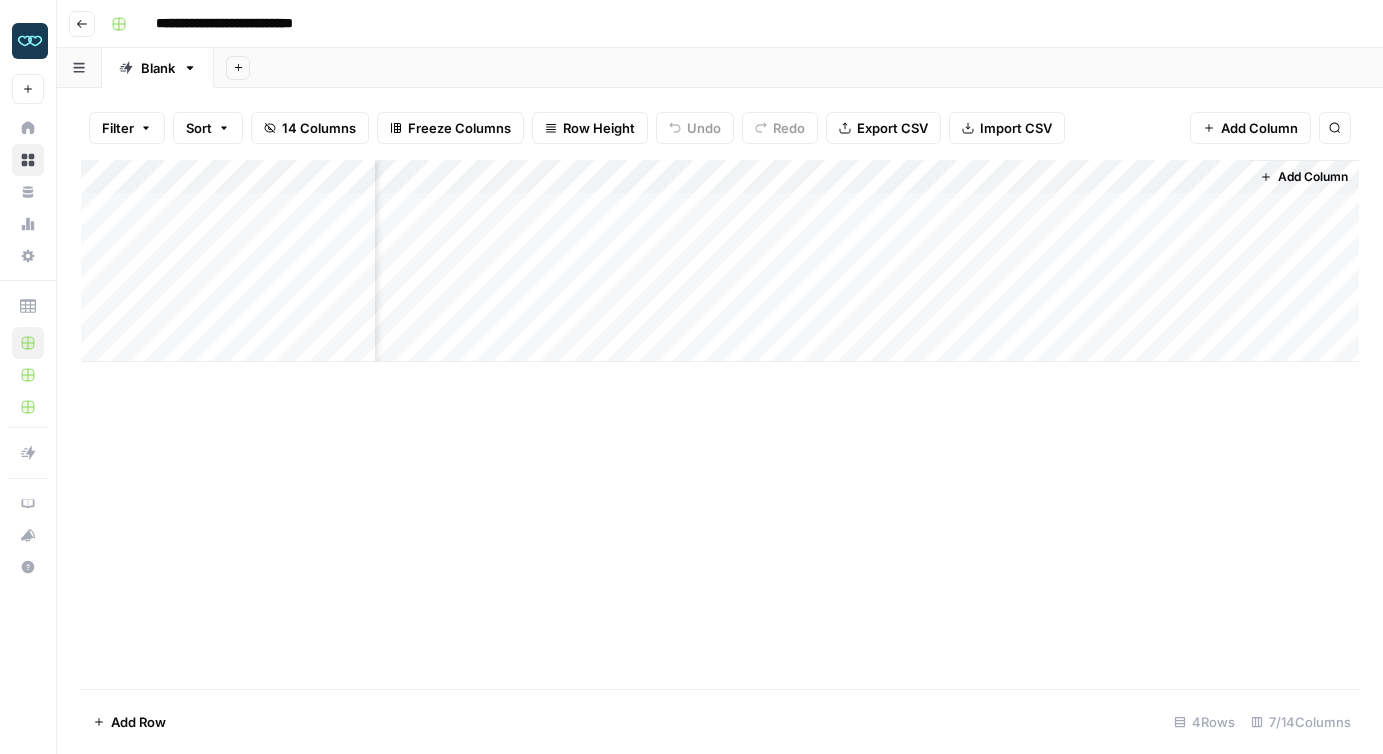 scroll, scrollTop: 0, scrollLeft: 0, axis: both 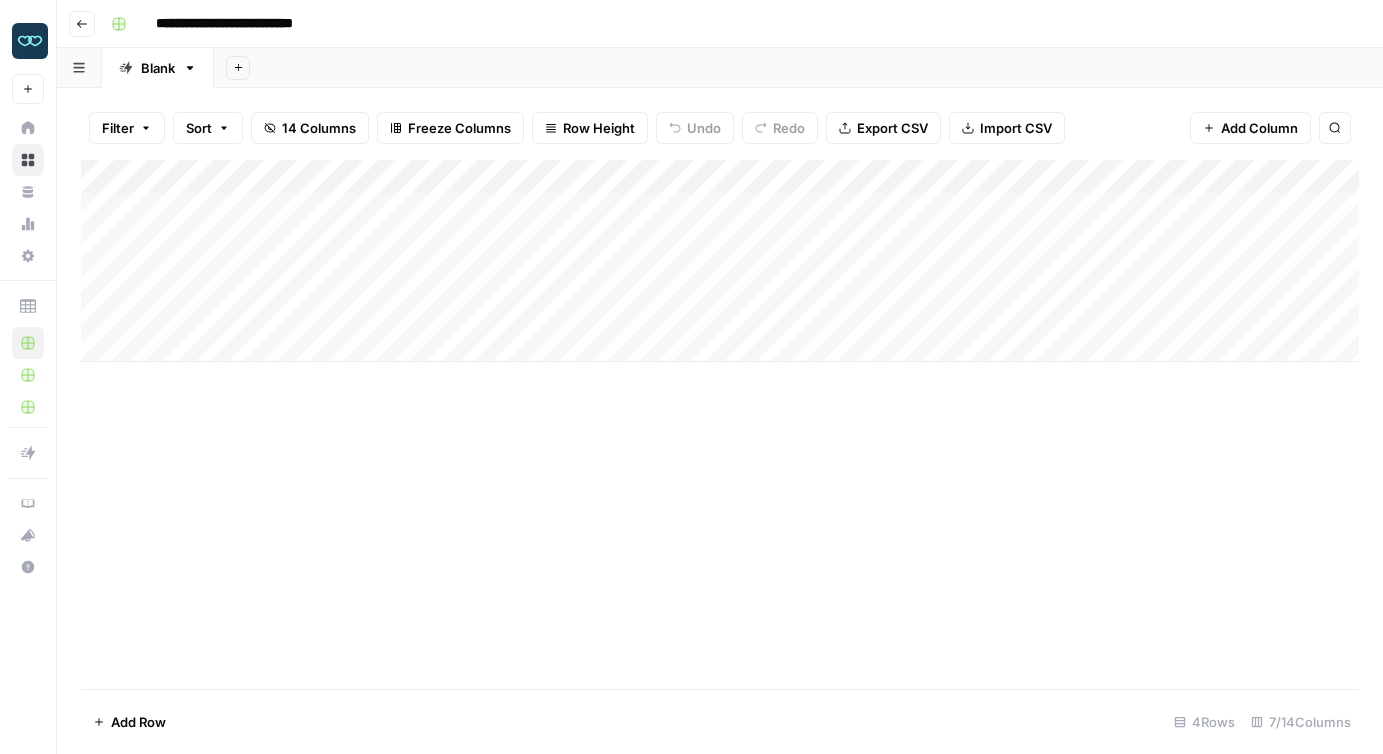 click on "Add Column" at bounding box center (720, 261) 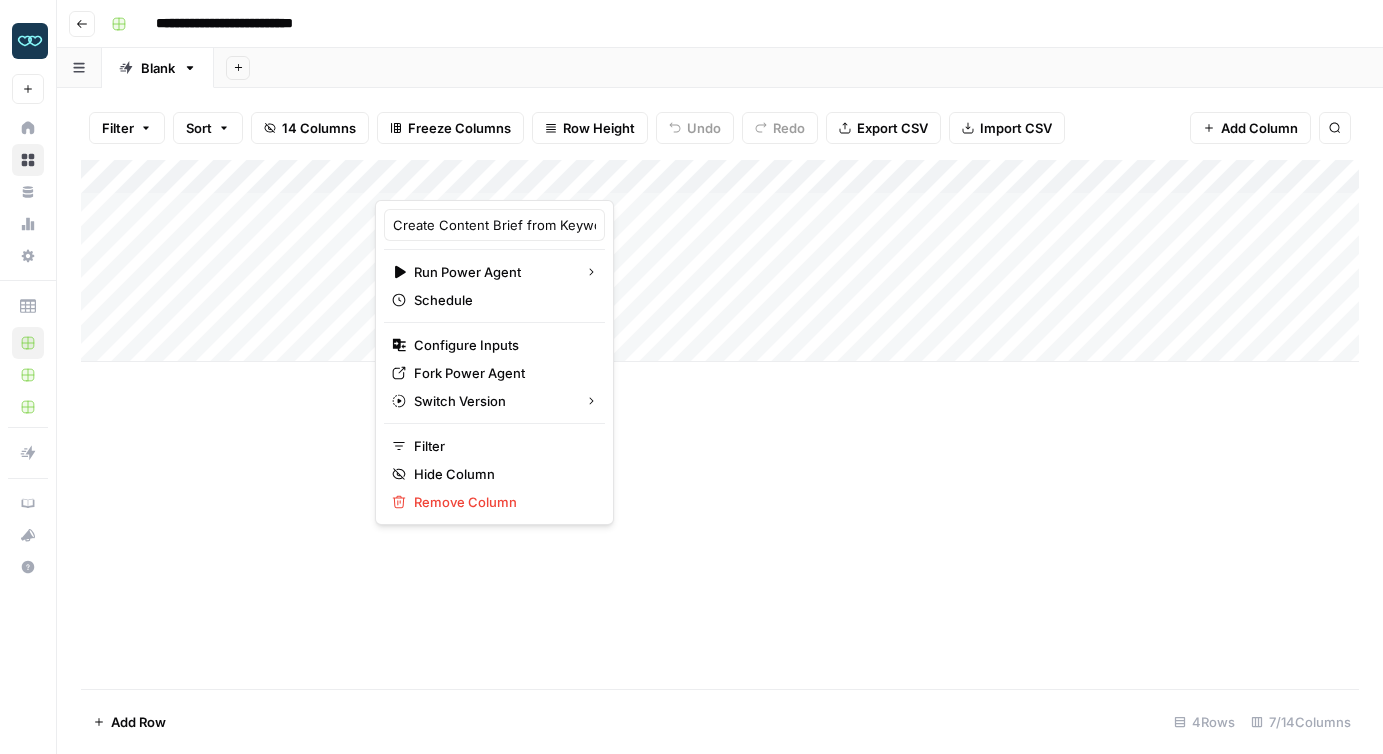 click on "Add Column" at bounding box center (720, 424) 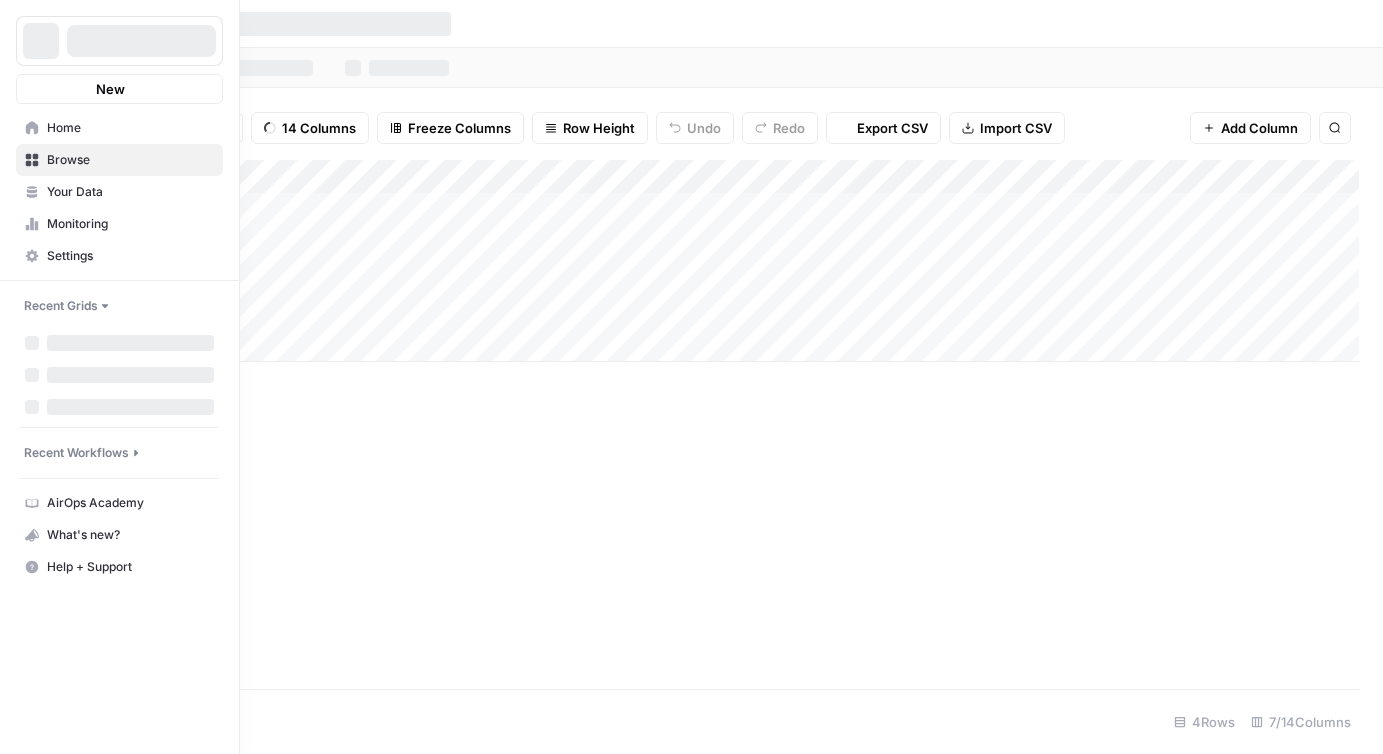 scroll, scrollTop: 0, scrollLeft: 0, axis: both 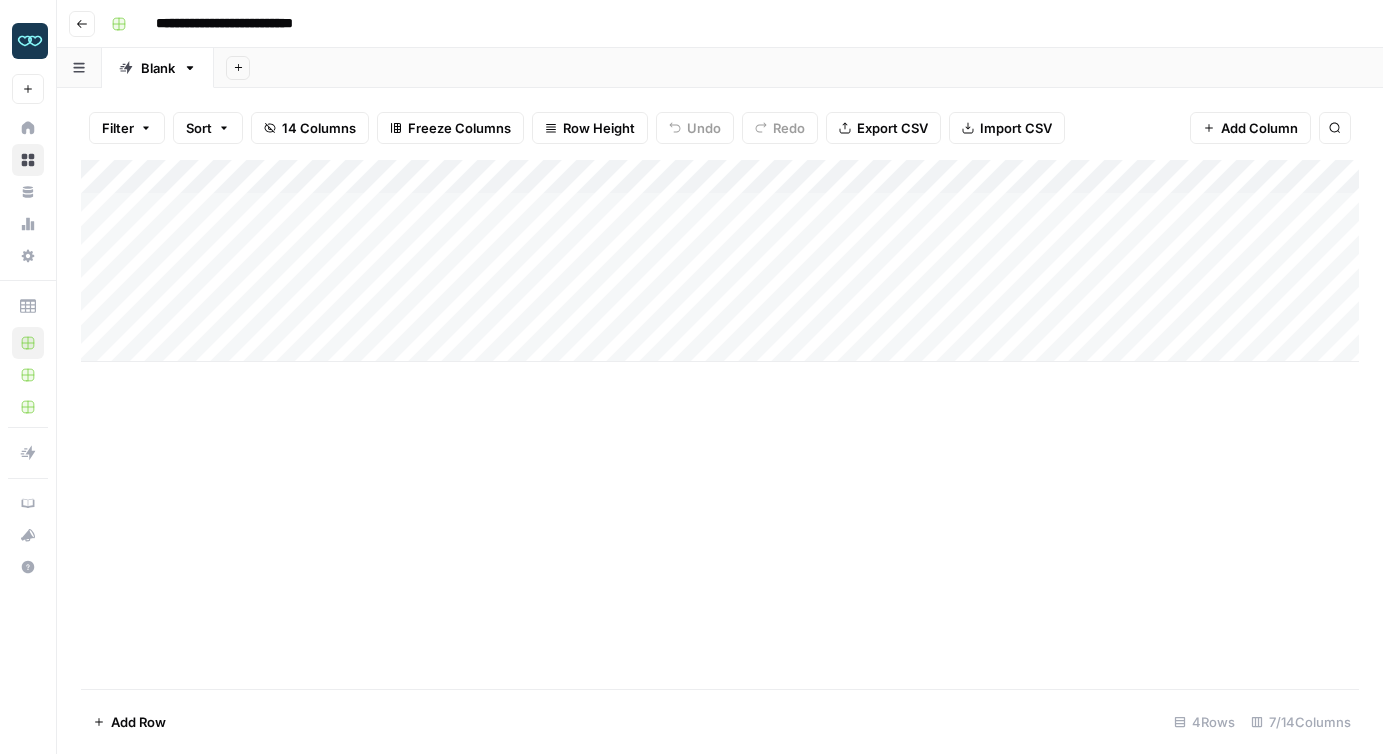 click on "Add Column" at bounding box center (720, 424) 